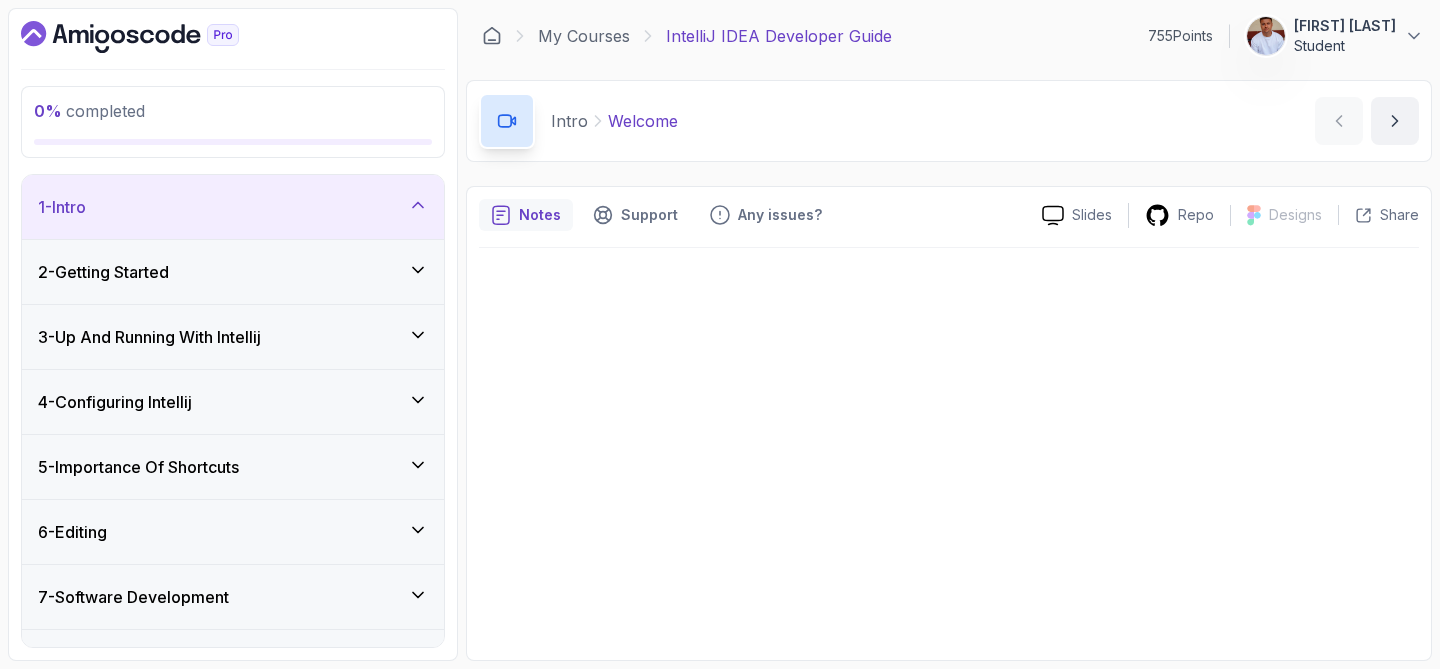 scroll, scrollTop: 0, scrollLeft: 0, axis: both 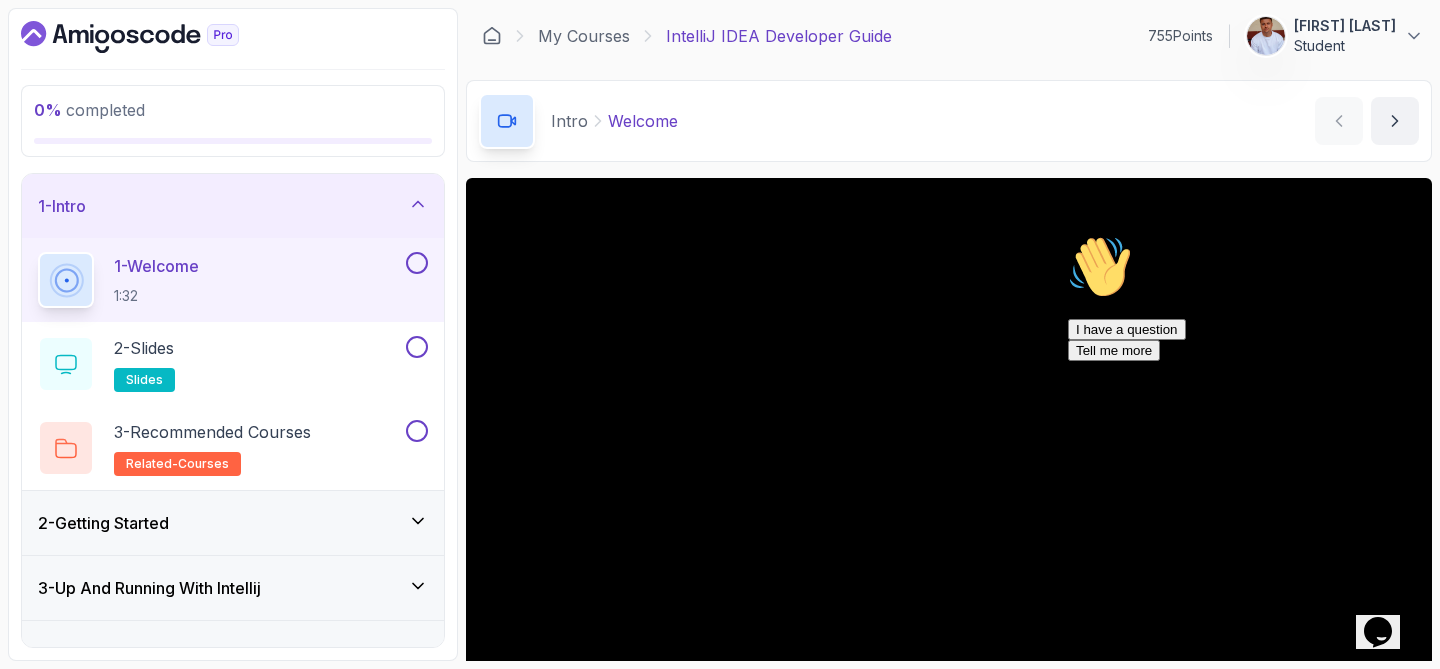 click 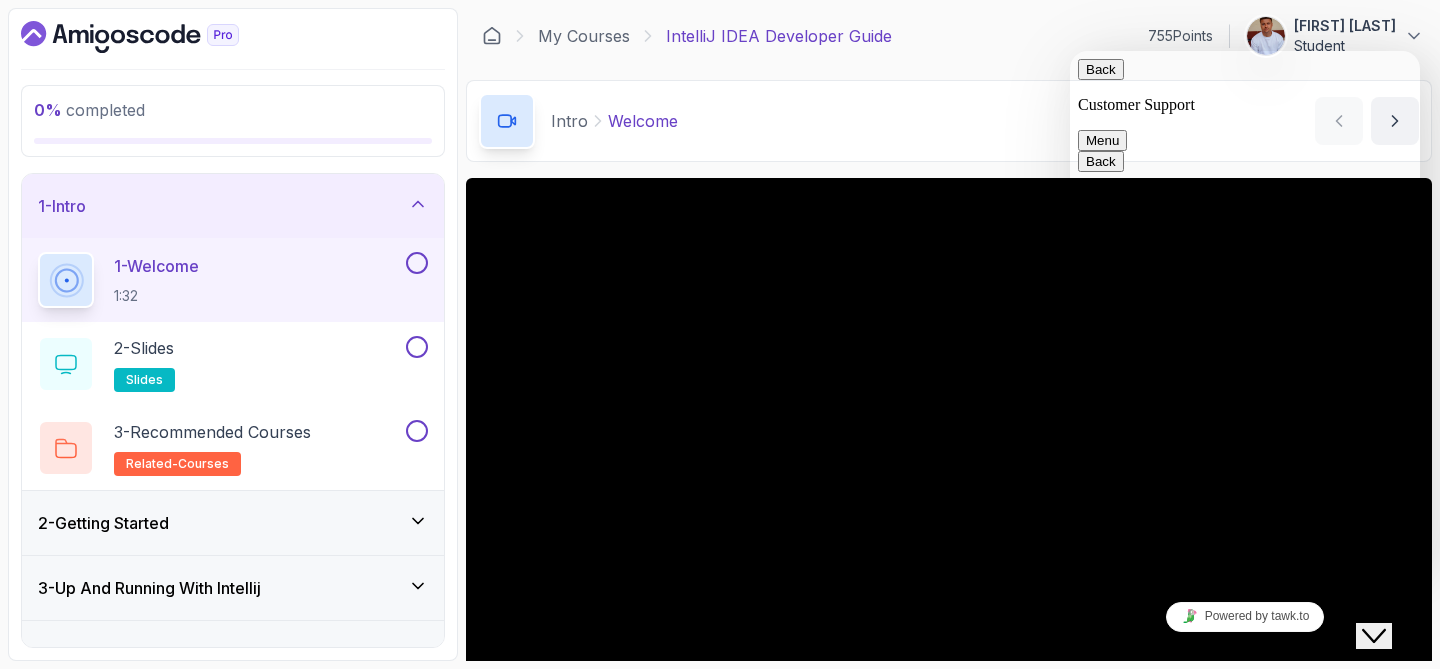 click on "Close Chat This icon closes the chat window." 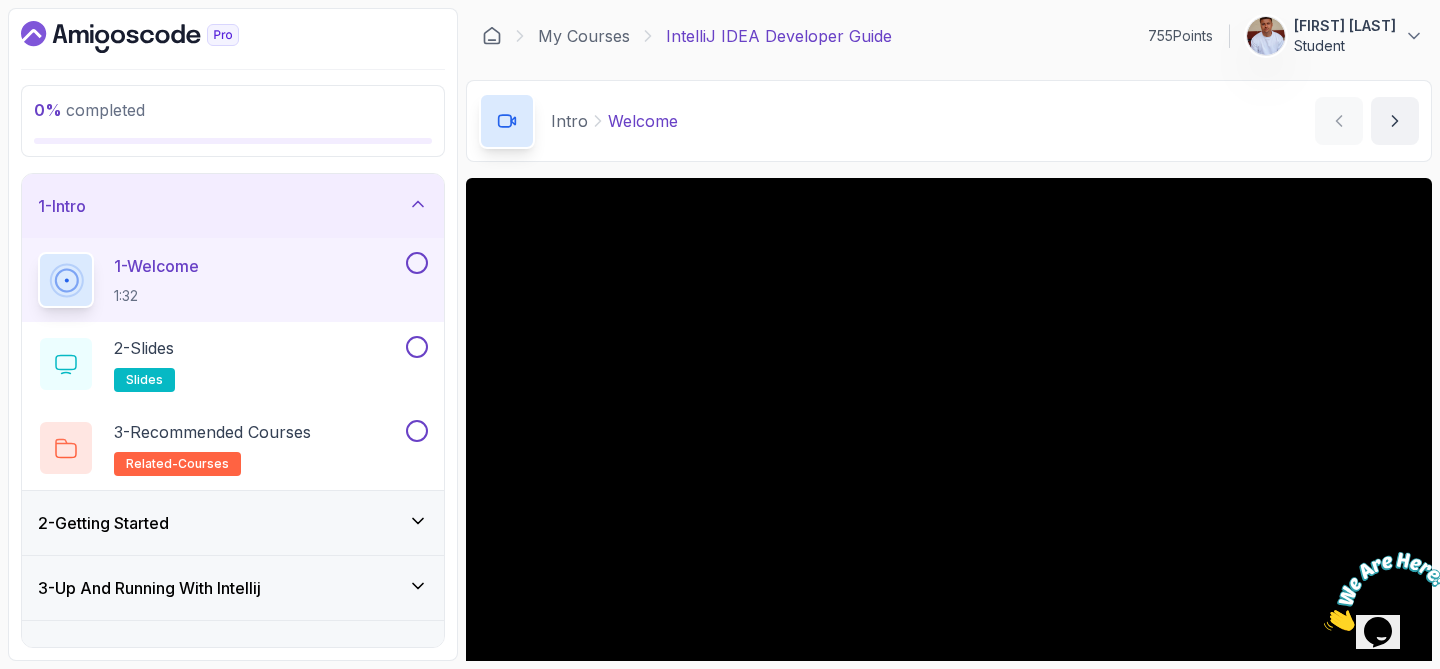 click at bounding box center [1386, 591] 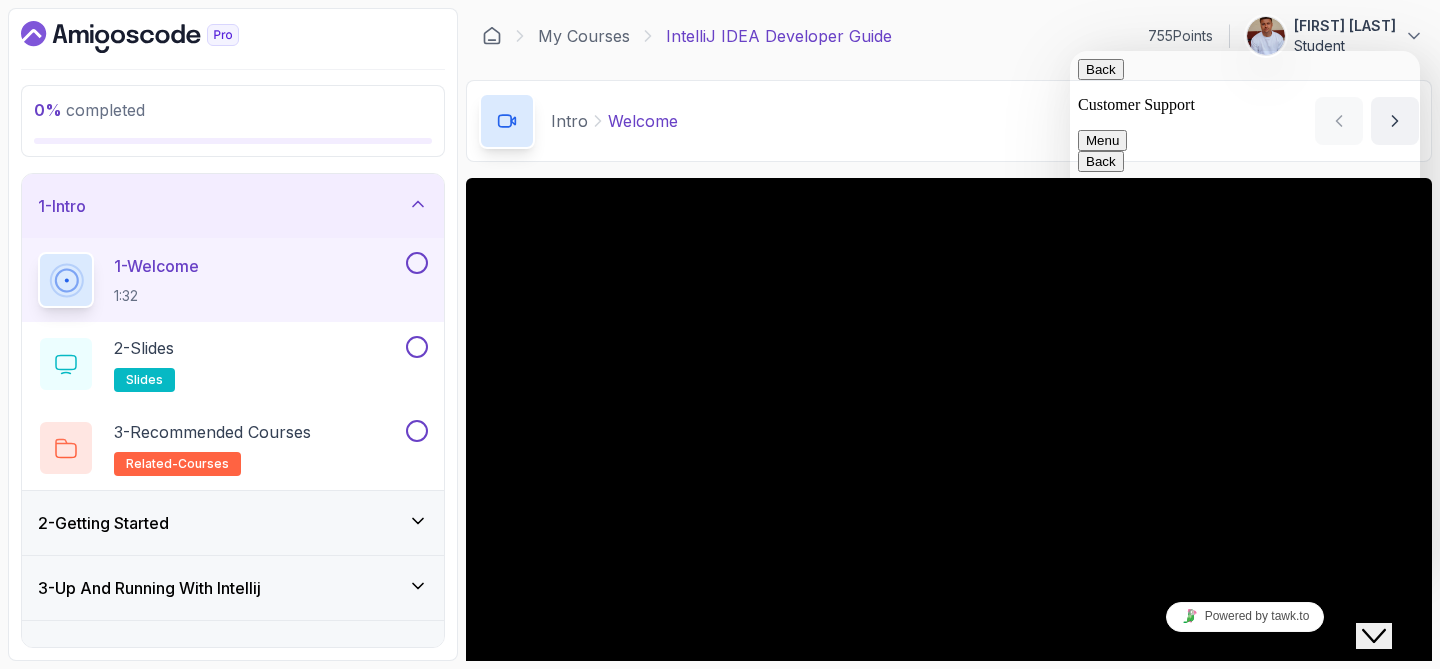 click on "My Courses IntelliJ IDEA Developer Guide 755  Points 1 Oleg Skydan Student" at bounding box center [949, 36] 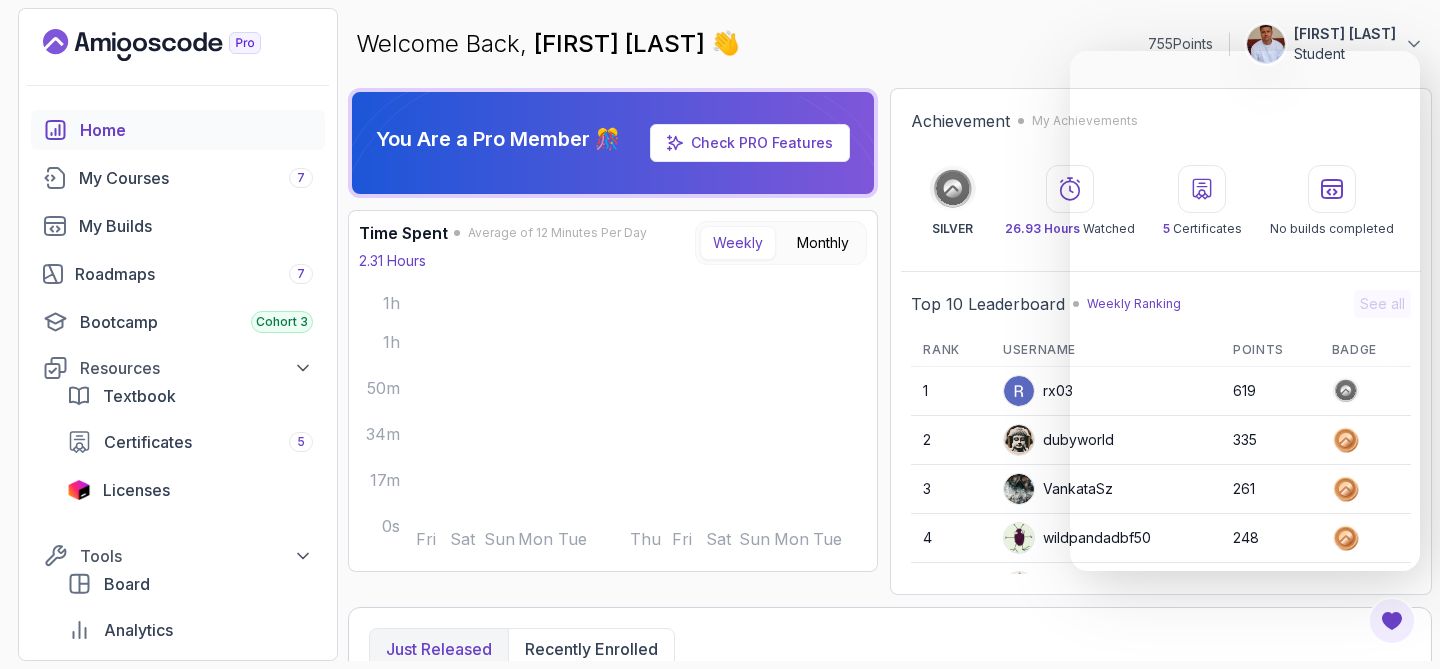 scroll, scrollTop: 0, scrollLeft: 0, axis: both 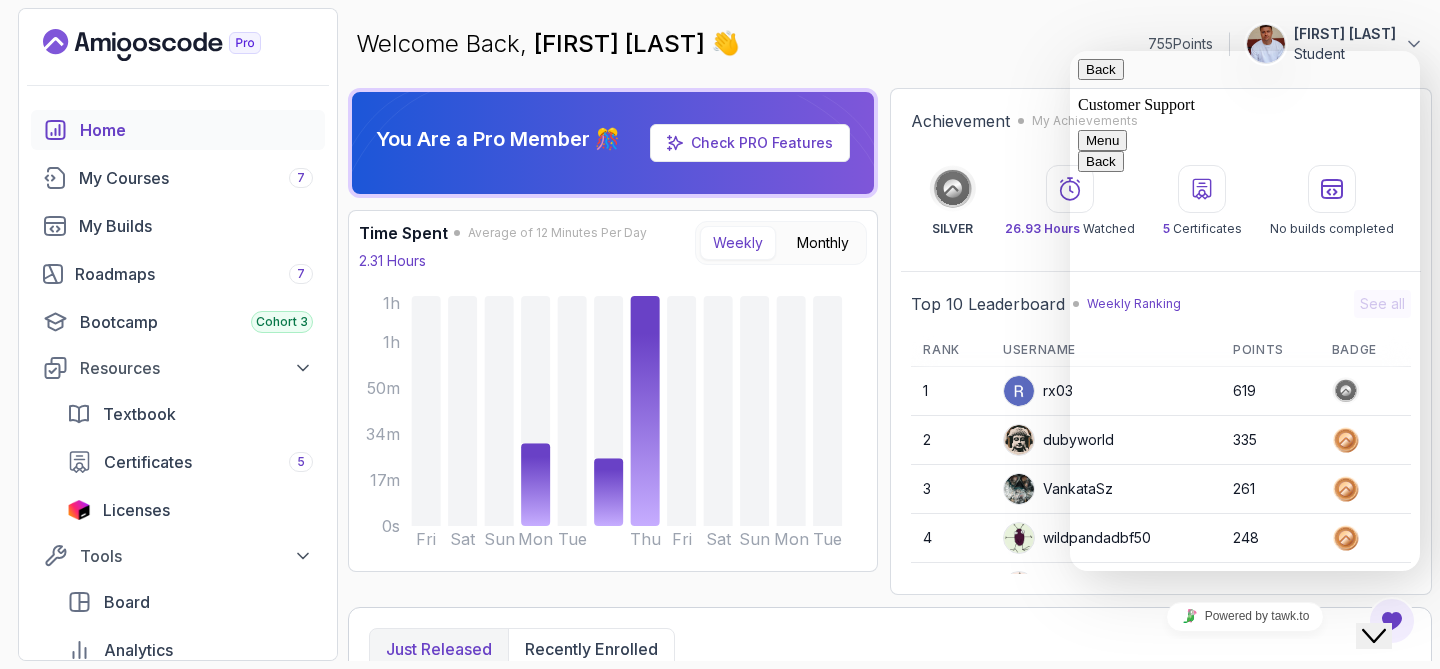 click at bounding box center (1070, 51) 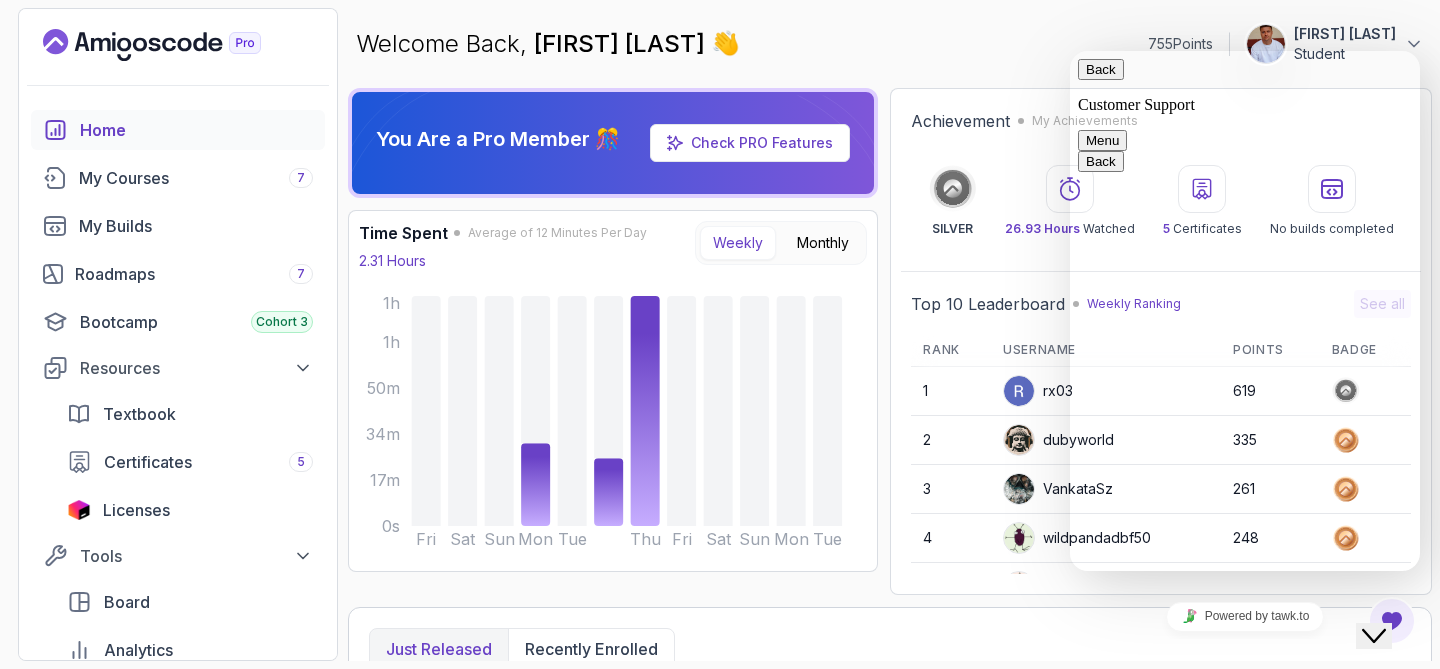 paste on "I’ve already reached out to support both via email and through the platform, but unfortunately, I still haven’t received any response.
I’d like to ask you about two issues:
First, in the Git for Professionals course, the quizzes in the “Force Push” and “Taking a Closer Look at Commits” sections are not being marked as completed, which prevents the entire course from showing as finished.
Second, with the Pro subscription, you mention a 6-month license for IntelliJ IDEA Ultimate. I’m not sure why, but I haven’t received any license. The 3-month promo code AMIGOS_2025 doesn’t work for me, since I’ve already used a previous IntelliJ subscription.
I’d really appreciate any feedback or help you could provide." 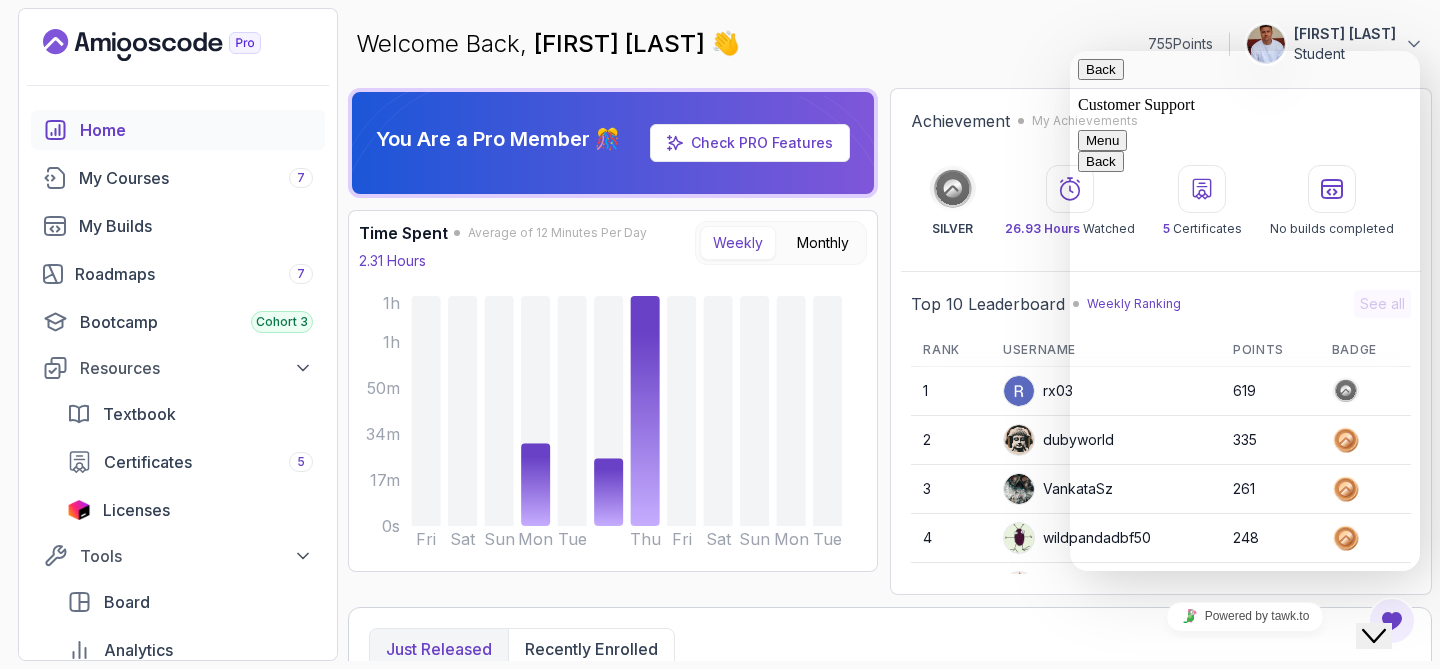 click at bounding box center [1086, 1395] 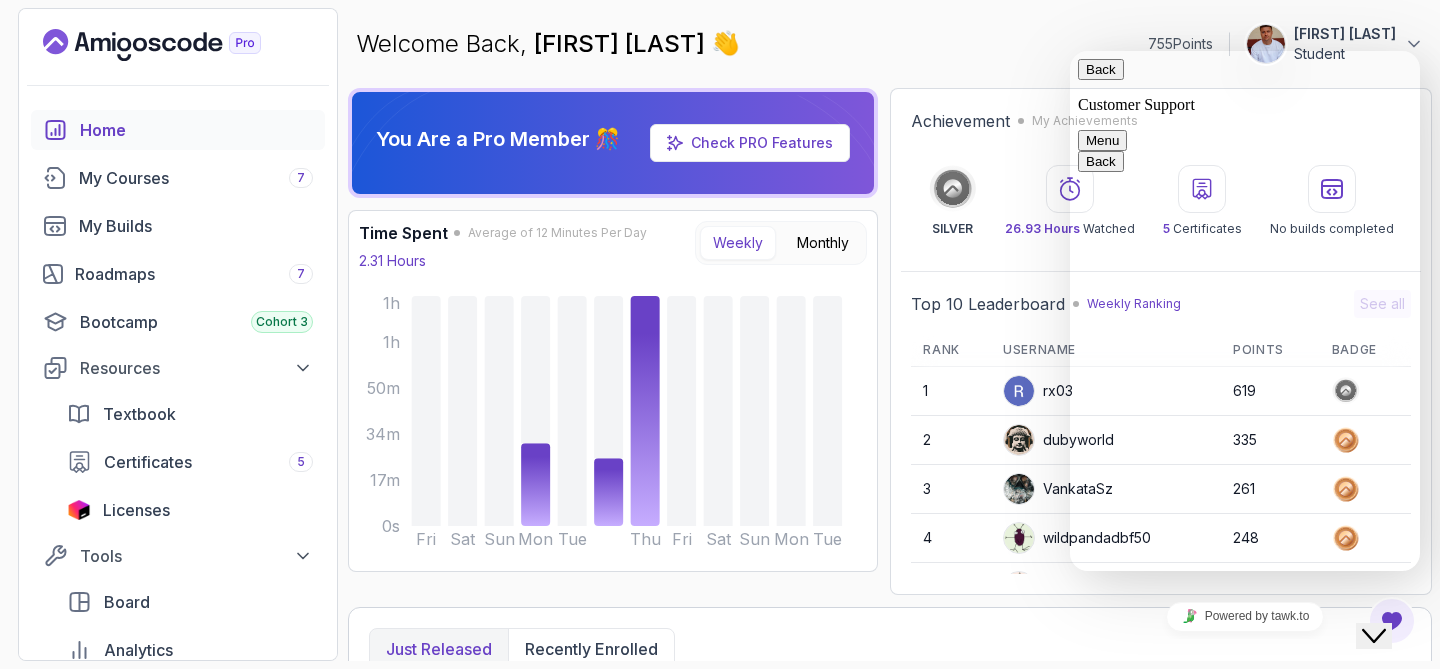 scroll, scrollTop: 0, scrollLeft: 0, axis: both 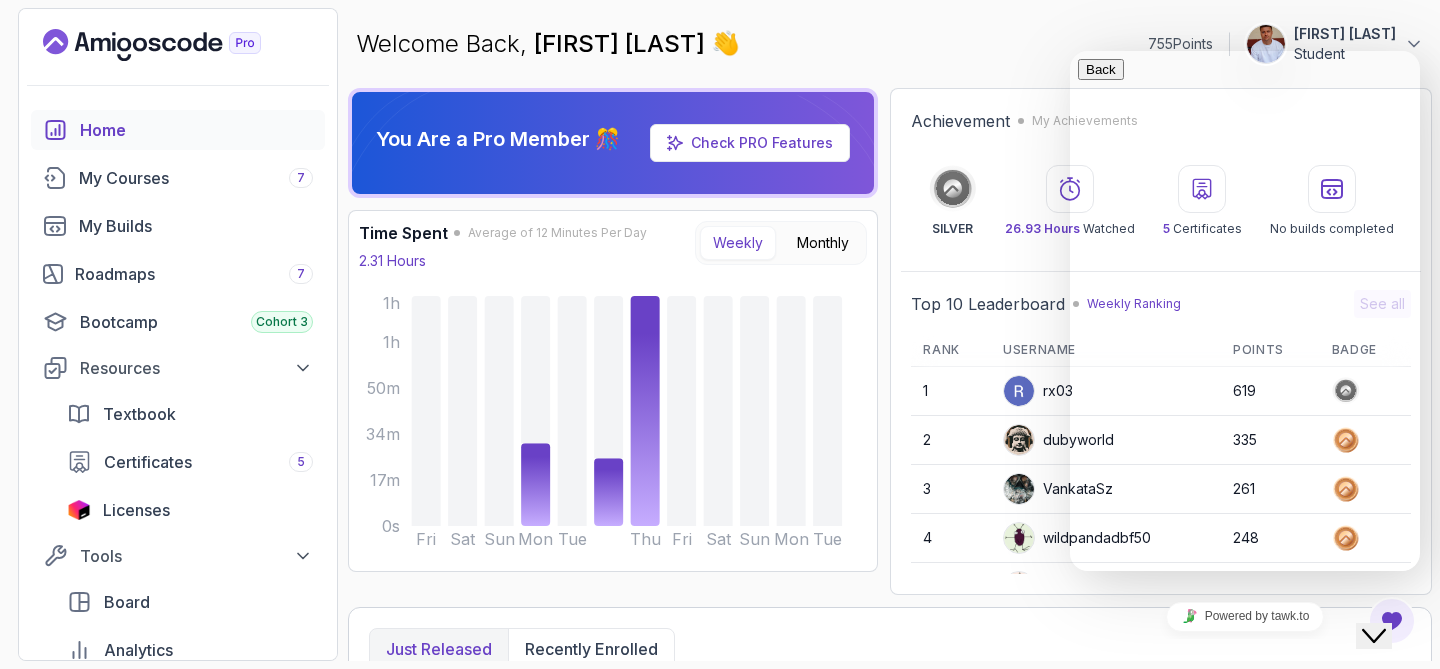 click on "Customer Support ( 17 minutes ago )   Hi! How can we help? 2" at bounding box center [1265, 856] 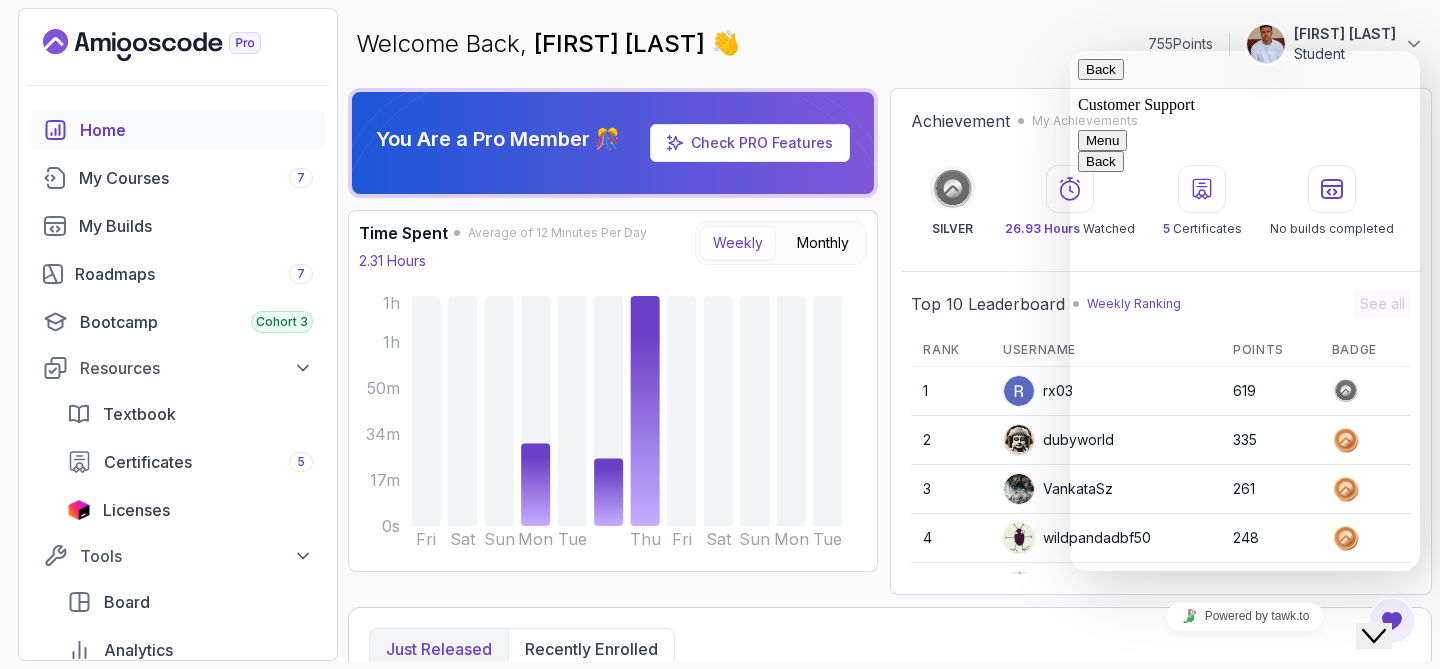 scroll, scrollTop: 33, scrollLeft: 0, axis: vertical 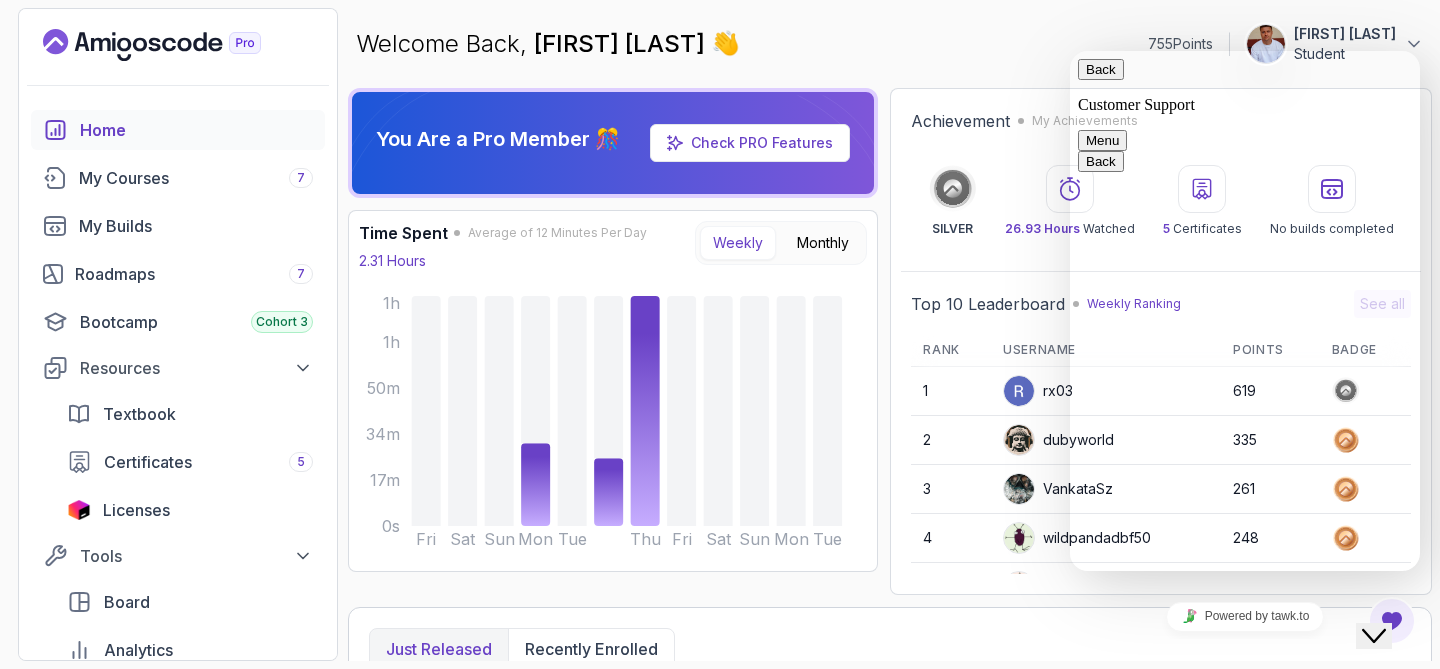 paste on "Pro Subscription Support – Course Progress & IntelliJ Access" 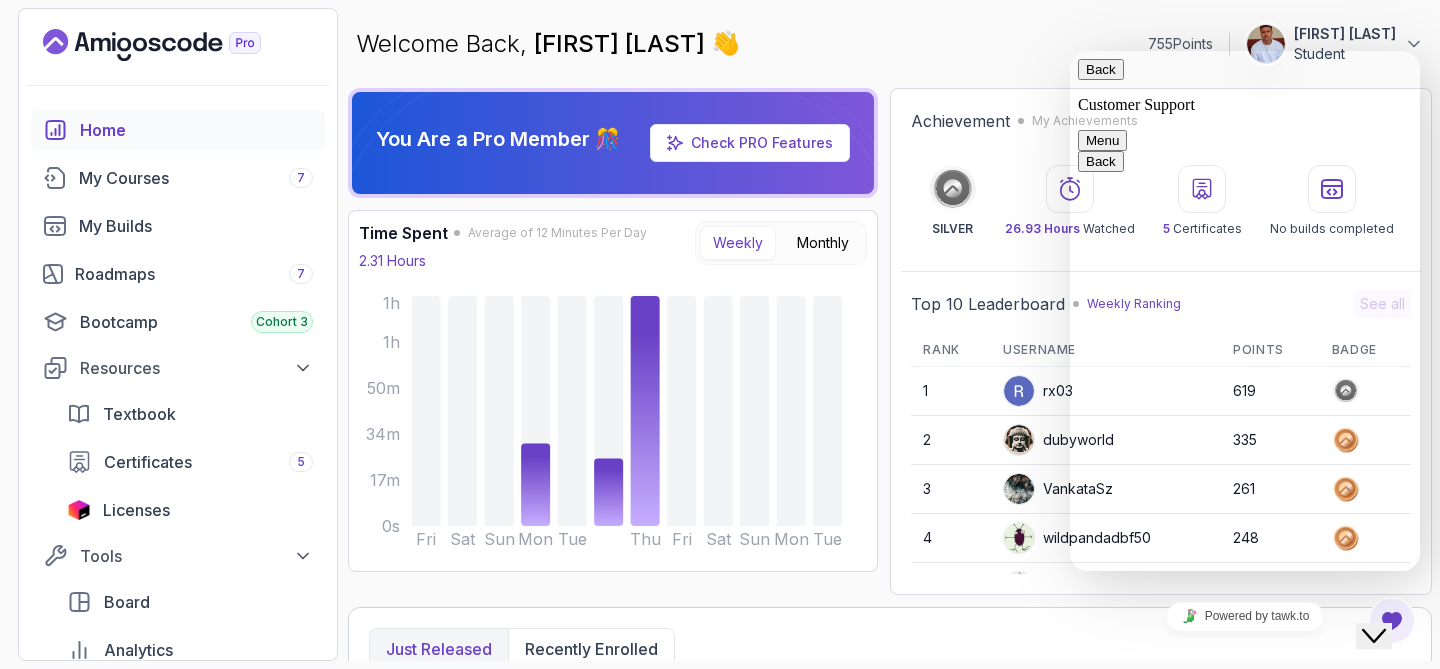 type on "Pro Subscription Support – Course Progress & IntelliJ Access" 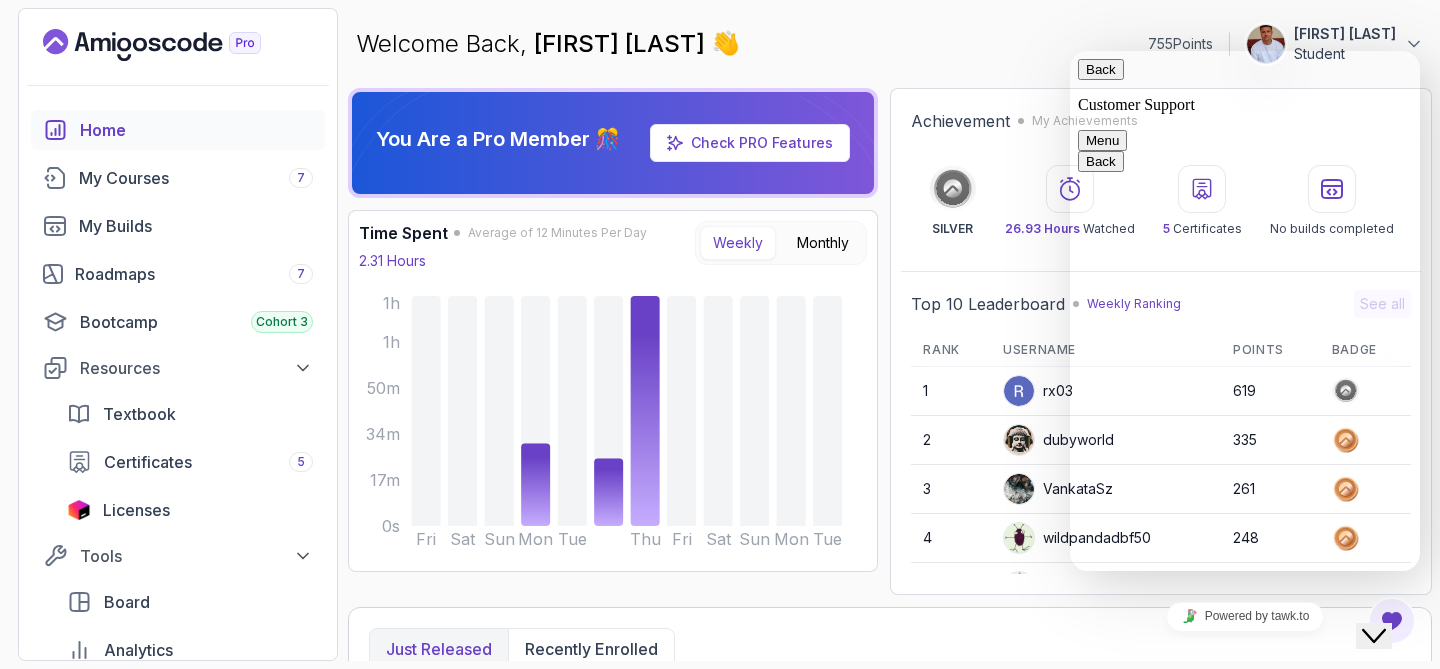 paste on "I’ve already reached out to support both via email and through the platform, but unfortunately, I still haven’t received any response.
I’d like to ask you about two issues:
First, in the Git for Professionals course, the quizzes in the “Force Push” and “Taking a Closer Look at Commits” sections are not being marked as completed, which prevents the entire course from showing as finished.
Second, with the Pro subscription, you mention a 6-month license for IntelliJ IDEA Ultimate. I’m not sure w" 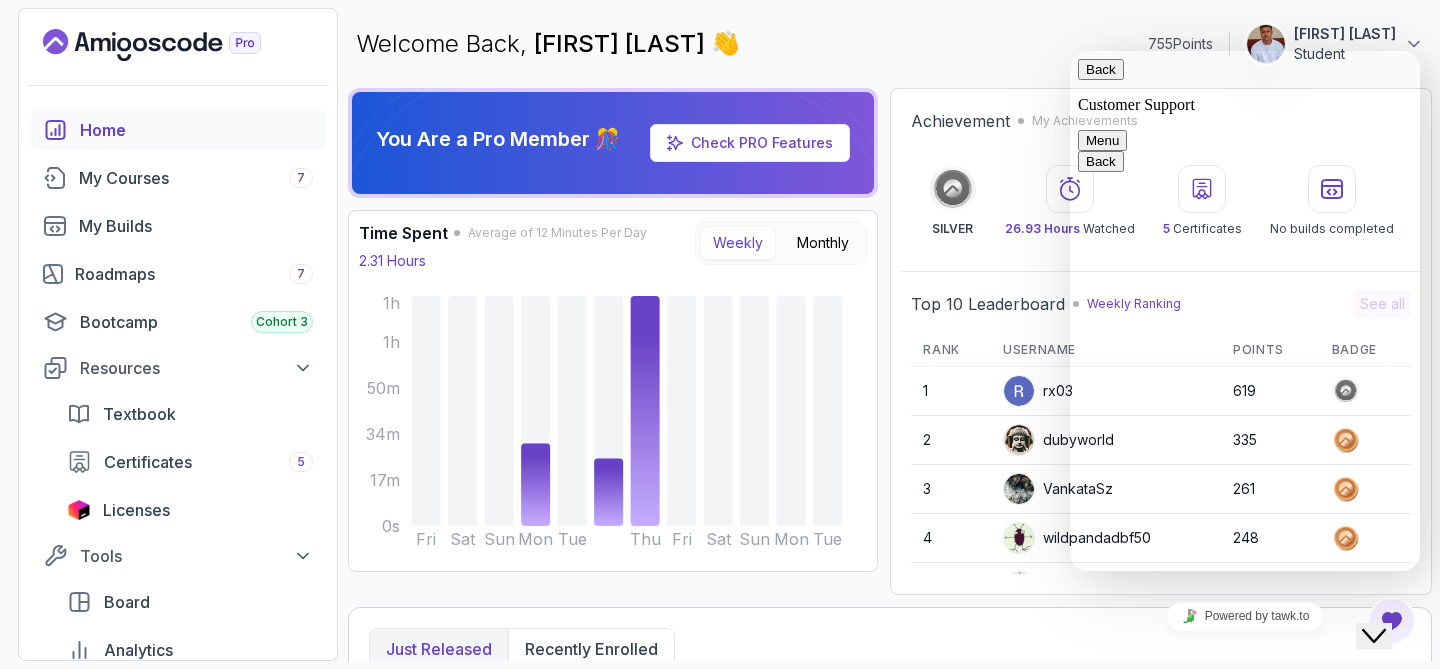 type on "I’ve already reached out to support both via email and through the platform, but unfortunately, I still haven’t received any response.
I’d like to ask you about two issues:
First, in the Git for Professionals course, the quizzes in the “Force Push” and “Taking a Closer Look at Commits” sections are not being marked as completed, which prevents the entire course from showing as finished.
Second, with the Pro subscription, you mention a 6-month license for IntelliJ IDEA Ultimate. I’m not sure w" 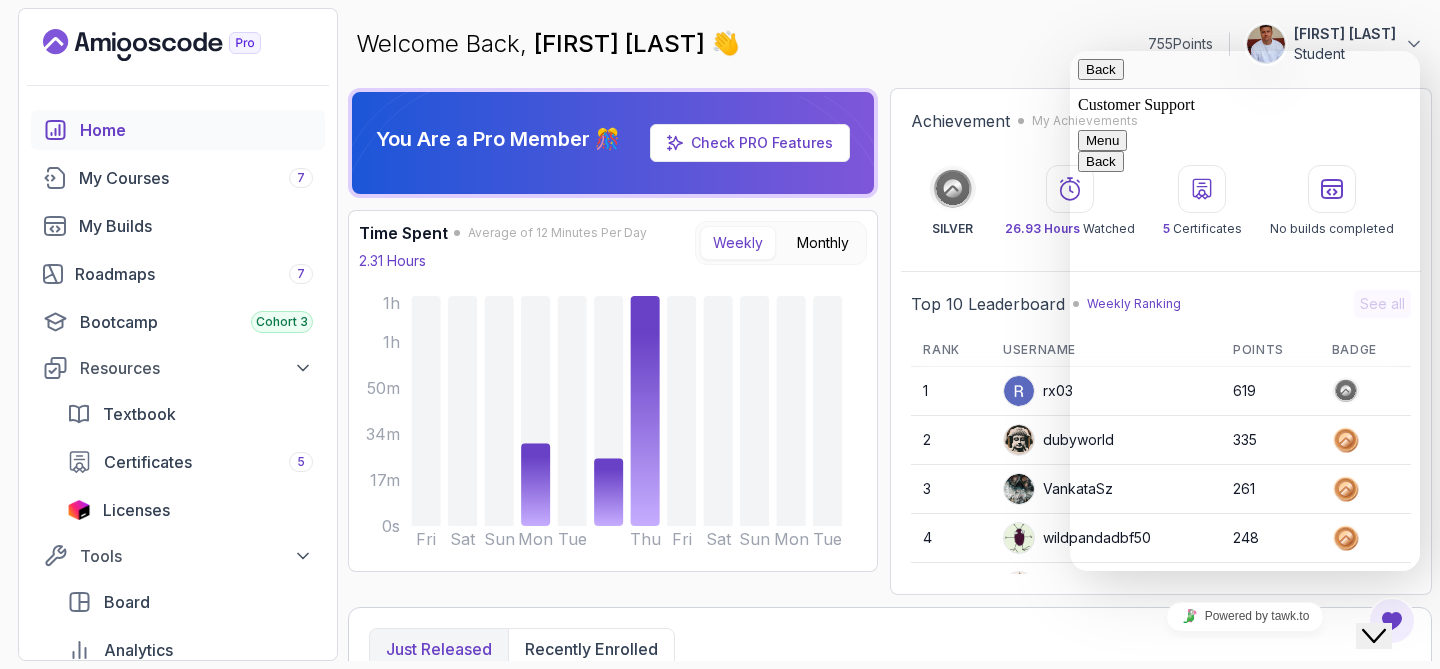 scroll, scrollTop: 1126, scrollLeft: 0, axis: vertical 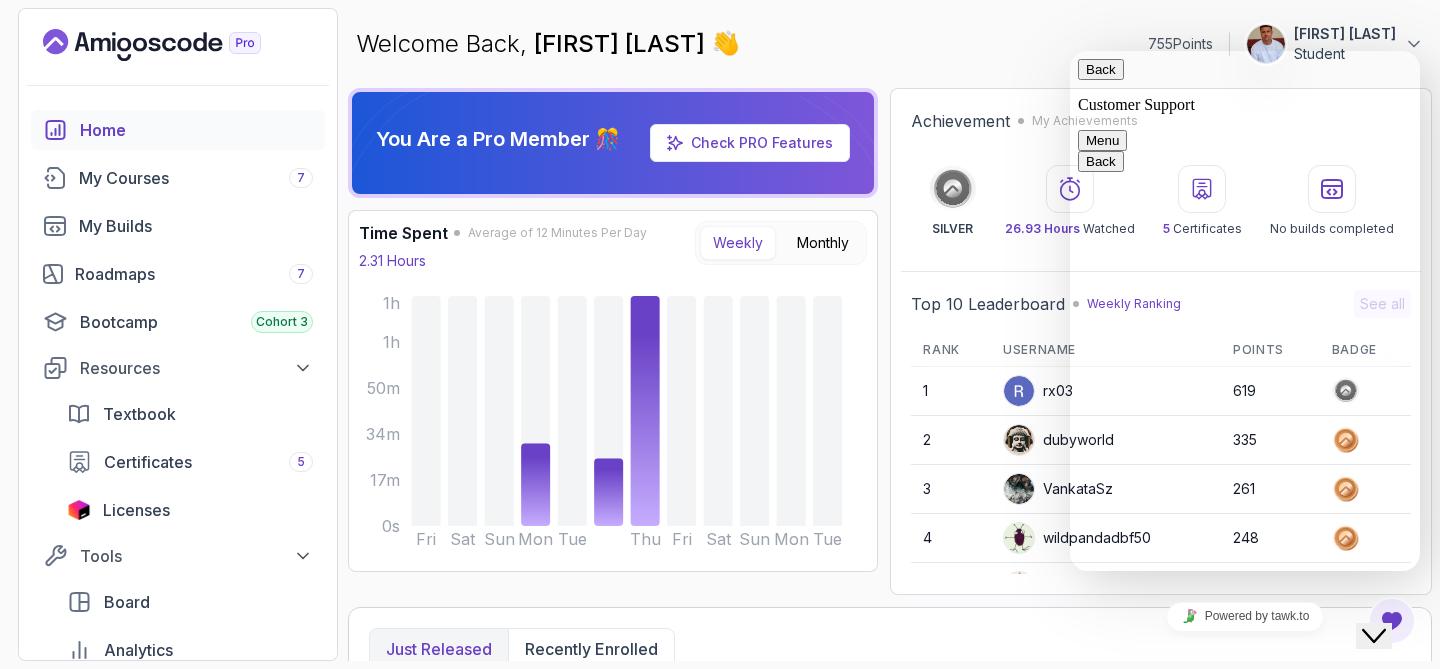click on "I’ve already reached out to support both via email and through the platform, but unfortunately, I still haven’t received any response.
I’d like to ask you about two issues:
First, in the Git for Professionals course, the quizzes in the “Force Push” and “Taking a Closer Look at Commits” sections are not being marked as completed, which prevents the entire course from showing as finished.
Second, with the Pro subscription, you mention a 6-month license for IntelliJ IDEA Ultimate. I’m not sure why, but I haven’t received any license. The 3-month promo code AMIGOS_2025 doesn’t work for me, since I’ve already used a previous IntelliJ subscription.
I’d really appreciate any feedback or help you could provide." at bounding box center [1070, 51] 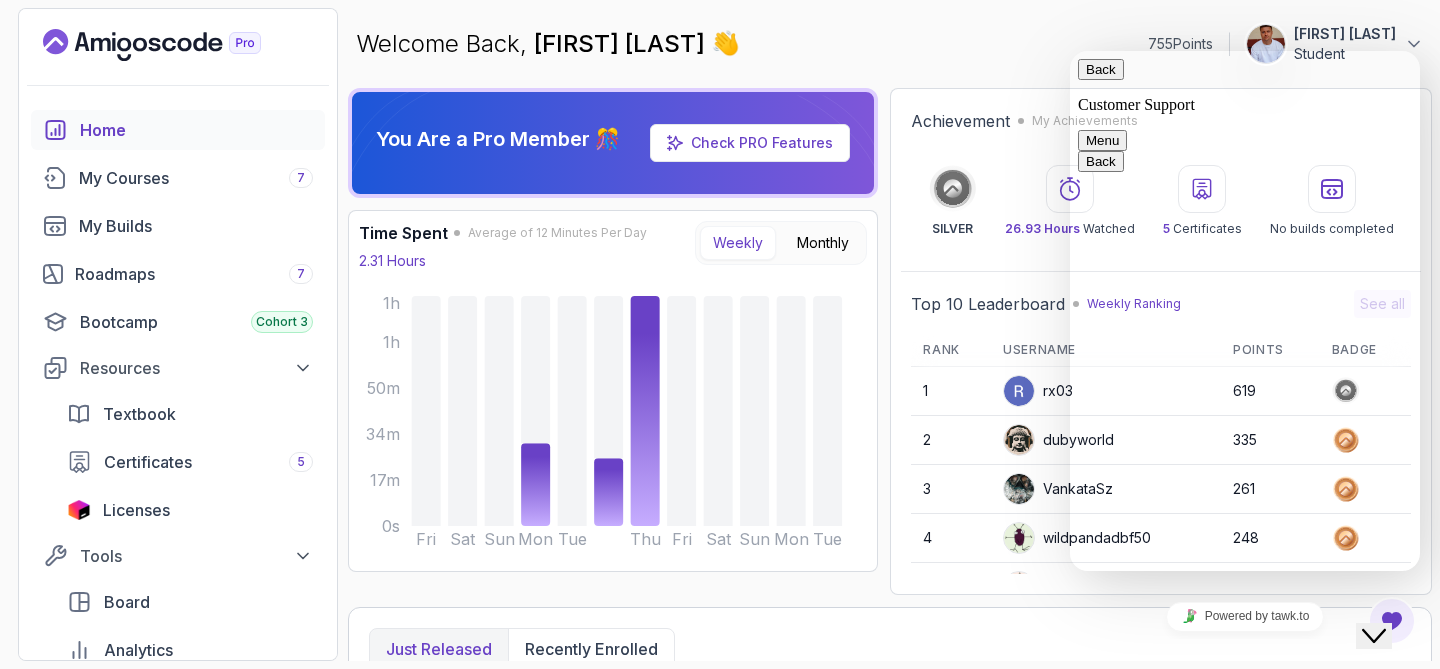paste on "I’ve already reached out to support both via email and through the platform, but unfortunately, I still haven’t received any response.
I’d like to ask you about two issues:
First, in the Git for Professionals course, the quizzes in the “Force Push” and “Taking a Closer Look at Commits” sections are not being marked as completed, which prevents the entire course from showing as finished.
Second, with the Pro subscription, you mention a 6-month license for IntelliJ IDEA Ultimate. I’m not sure why, but I haven’t received any license. The 3-month promo code AMIGOS_2025 doesn’t work for me, since I’ve already used a previous IntelliJ subscription.
I’d really appreciate any feedback or help you could provide." 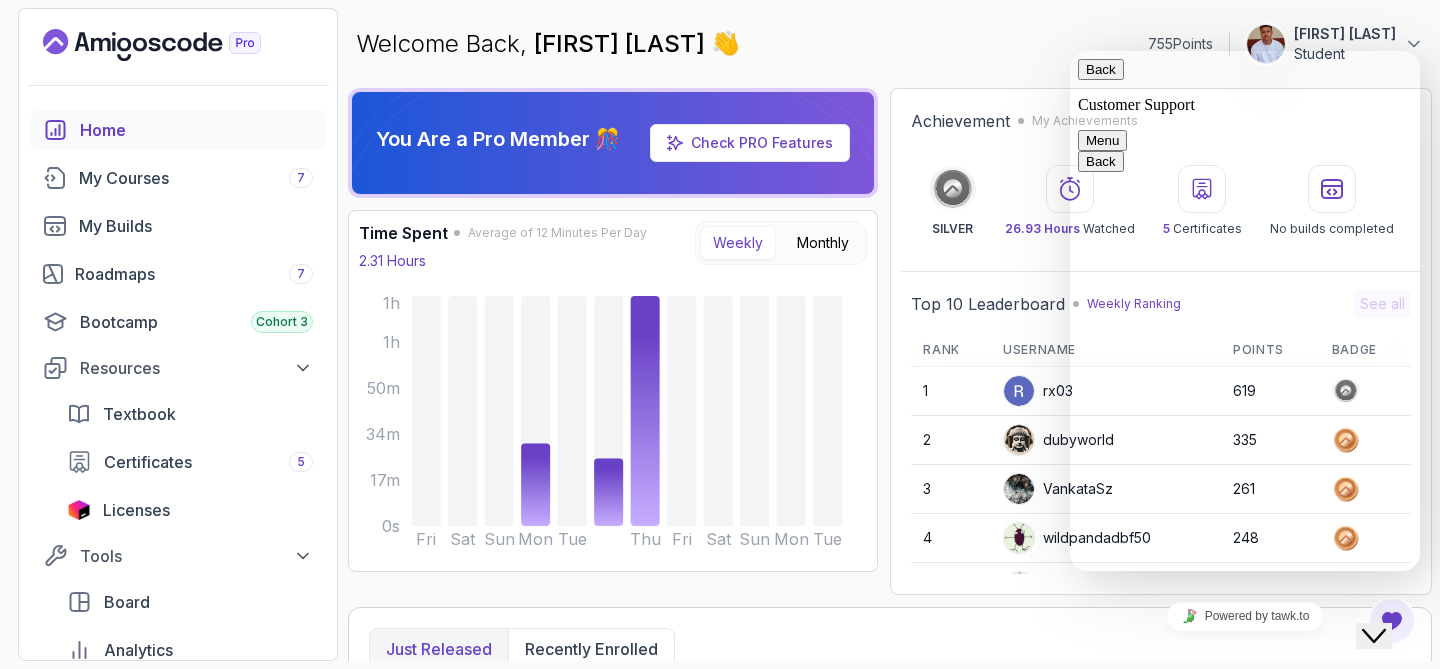 scroll, scrollTop: 216, scrollLeft: 0, axis: vertical 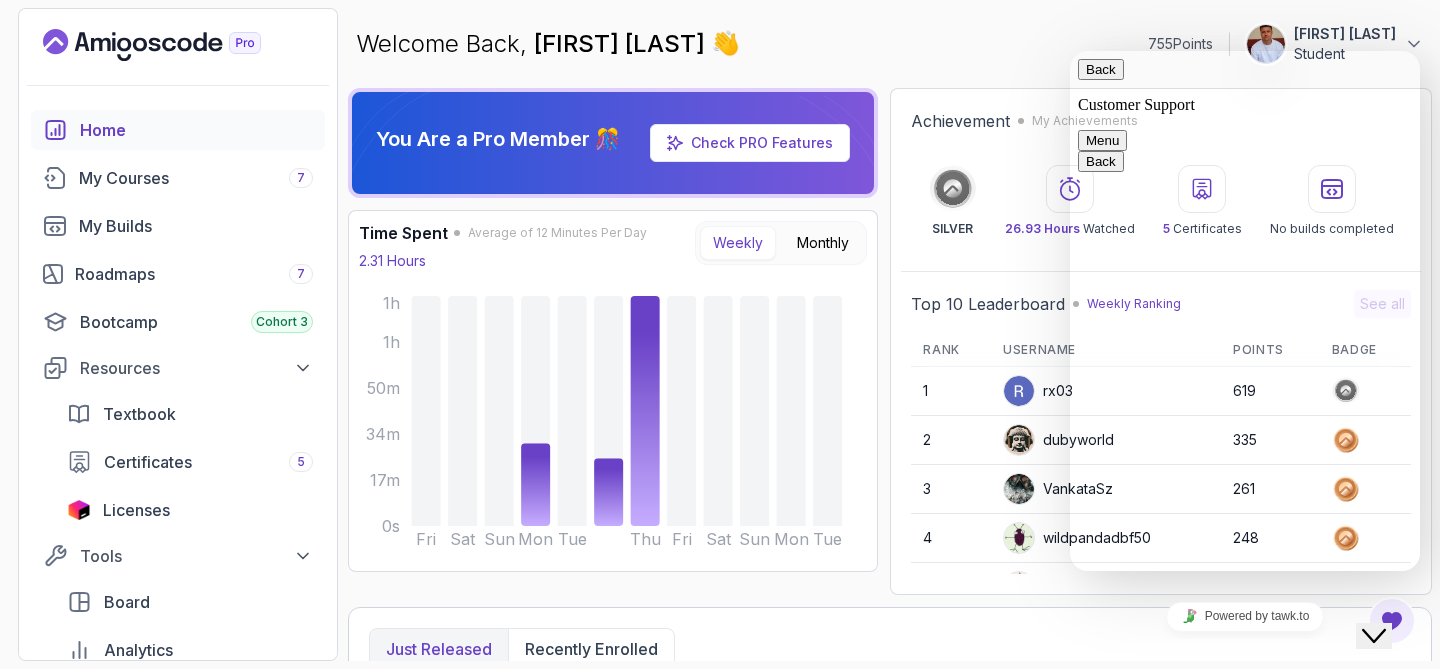 type 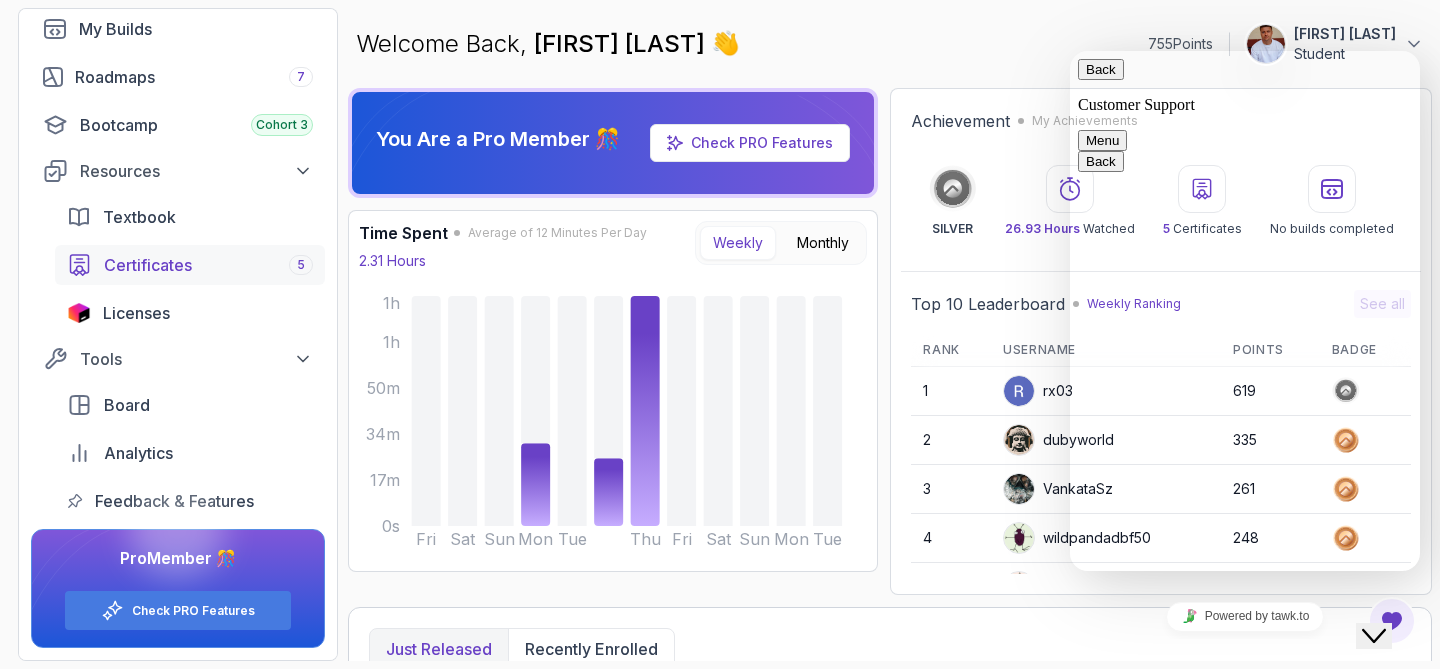 scroll, scrollTop: 0, scrollLeft: 0, axis: both 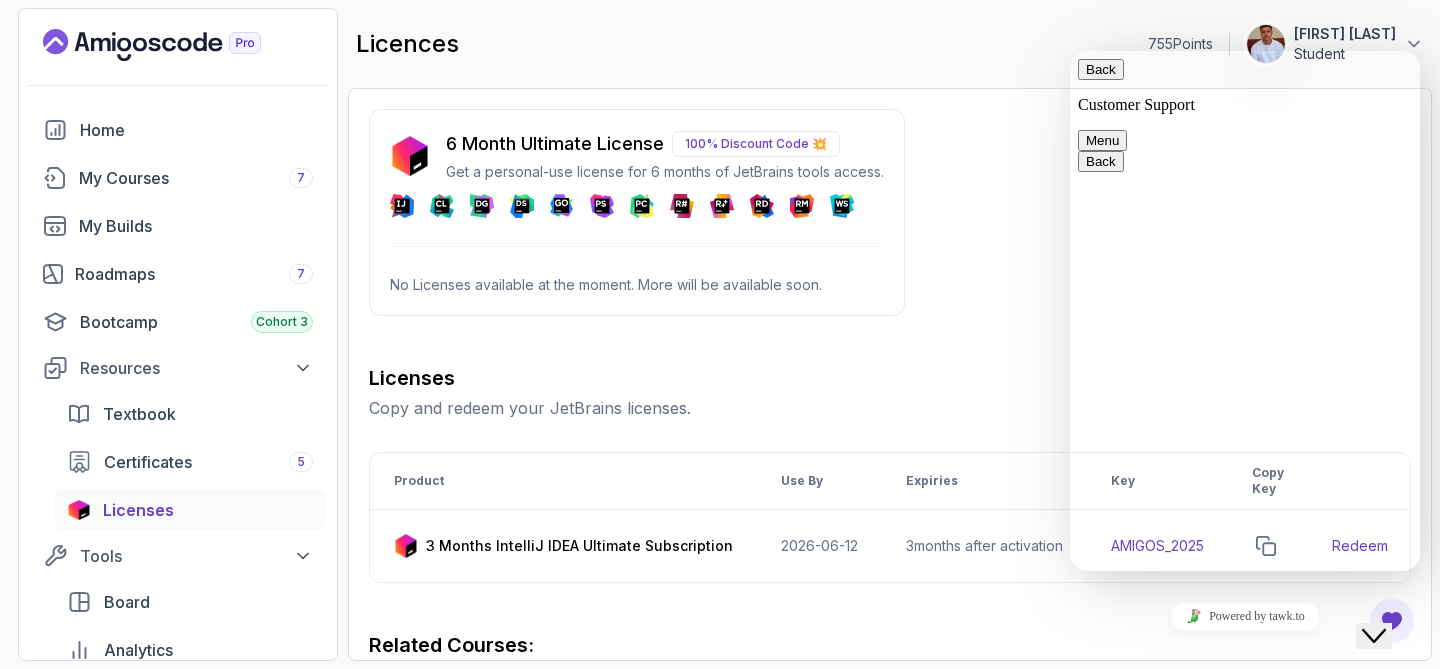 click on "*  Name" at bounding box center (1278, 2087) 